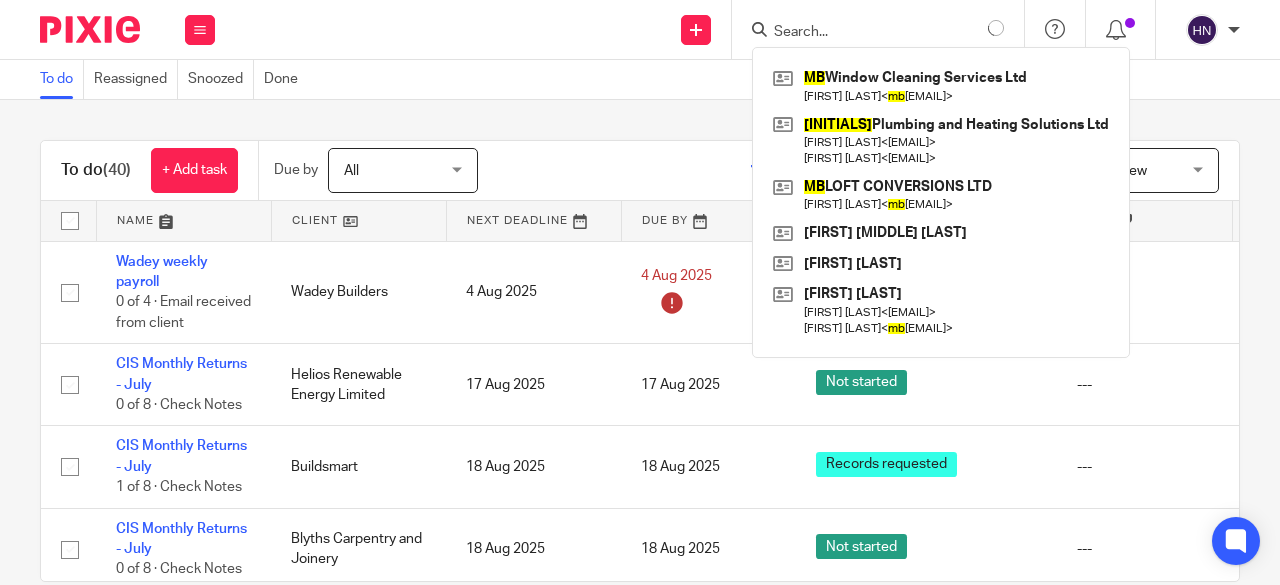 scroll, scrollTop: 0, scrollLeft: 0, axis: both 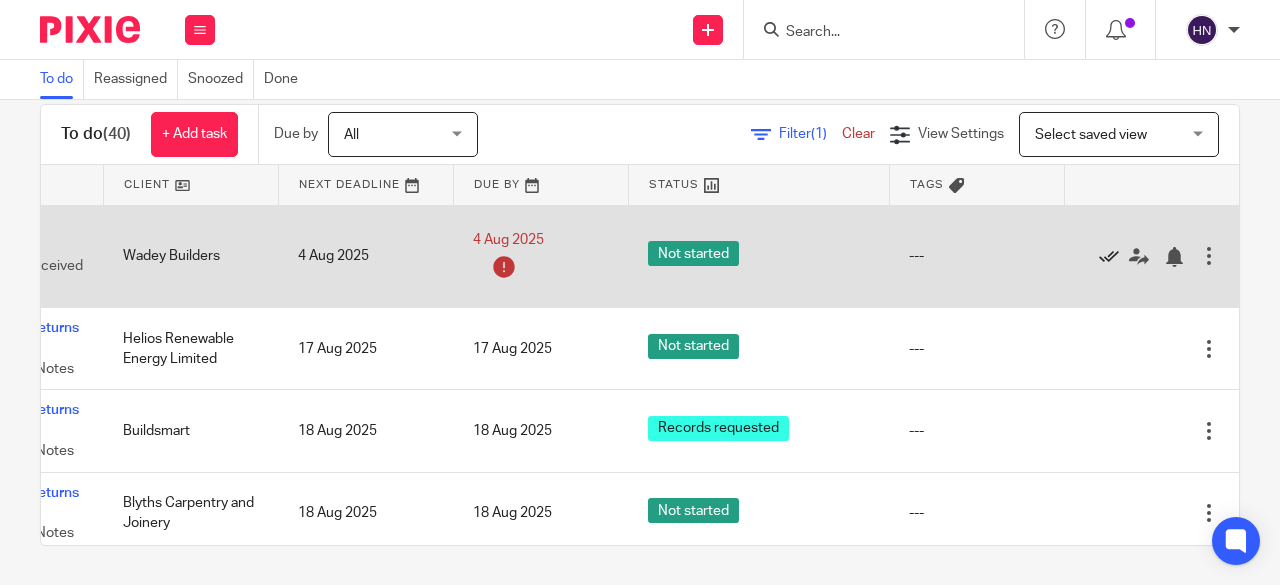 click at bounding box center [1109, 257] 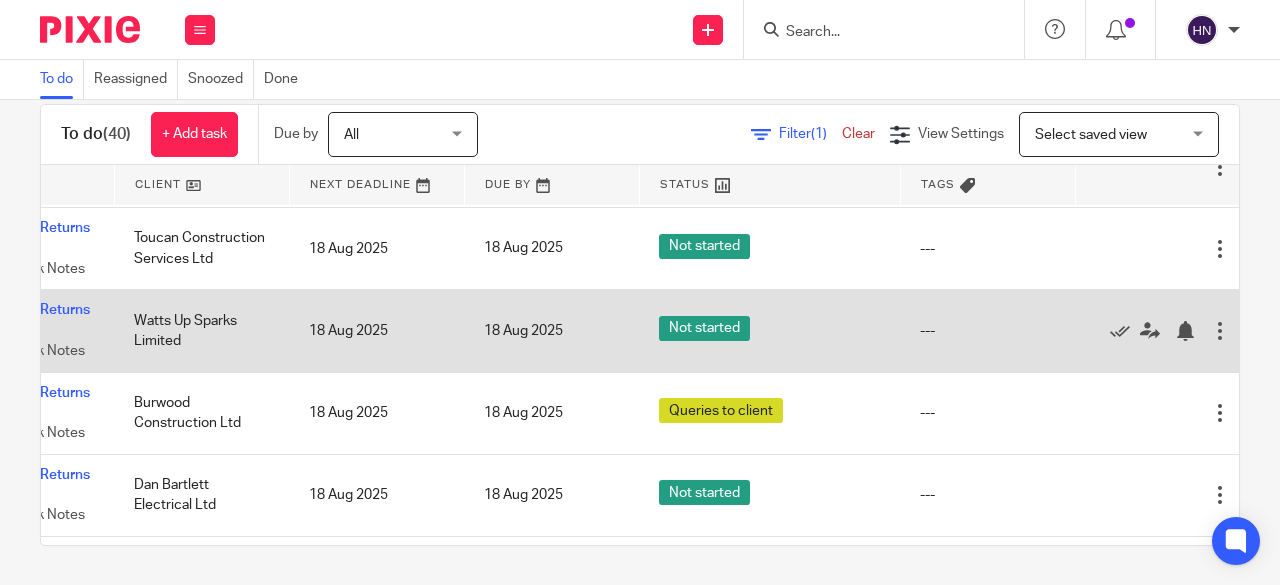 scroll, scrollTop: 1477, scrollLeft: 213, axis: both 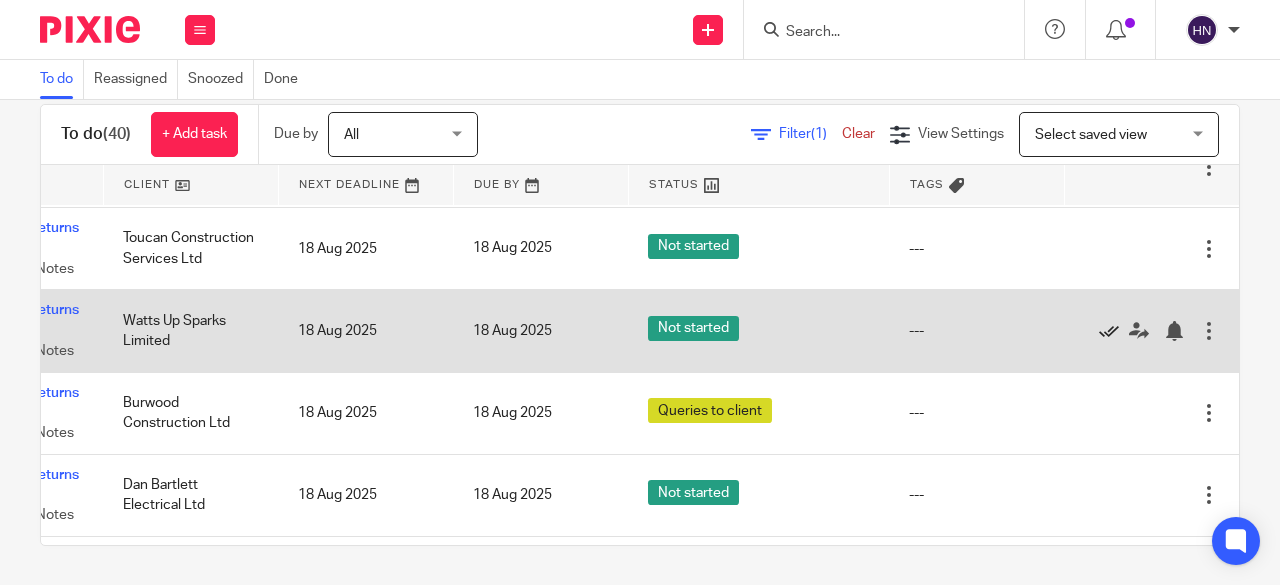 click at bounding box center [1109, 331] 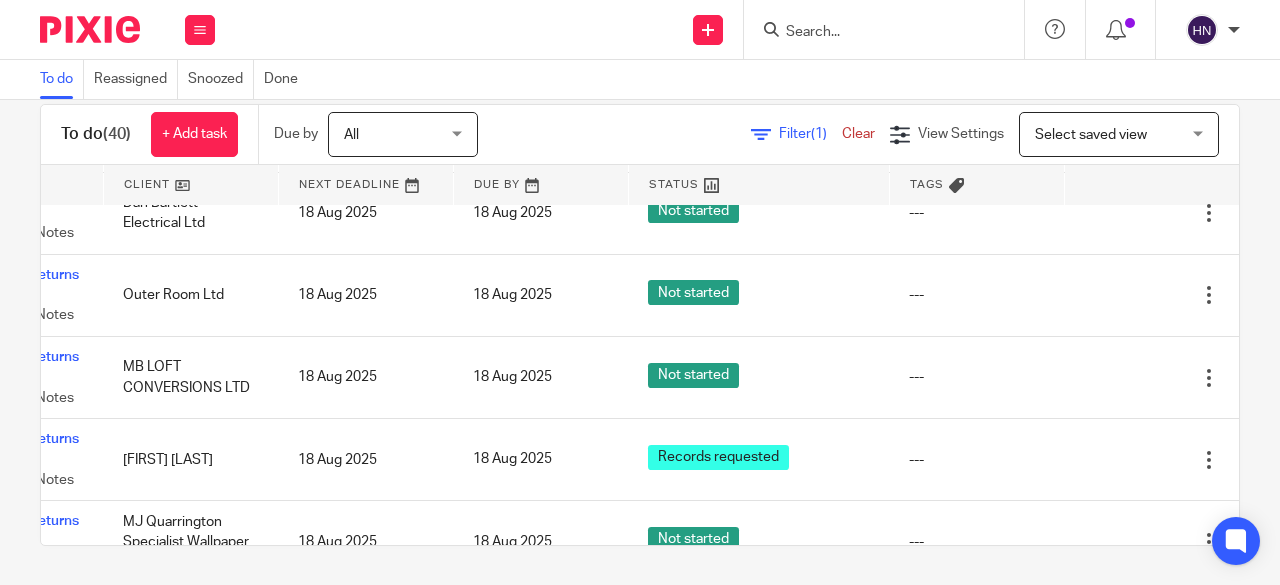 scroll, scrollTop: 1777, scrollLeft: 213, axis: both 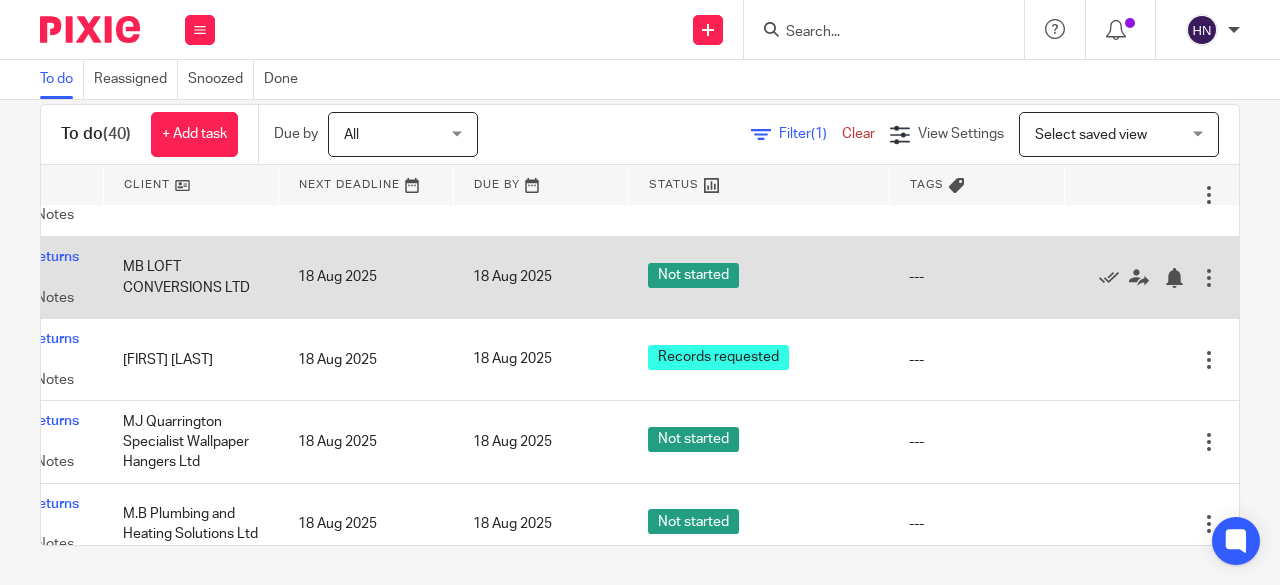 click on "MB LOFT CONVERSIONS LTD" at bounding box center (190, 277) 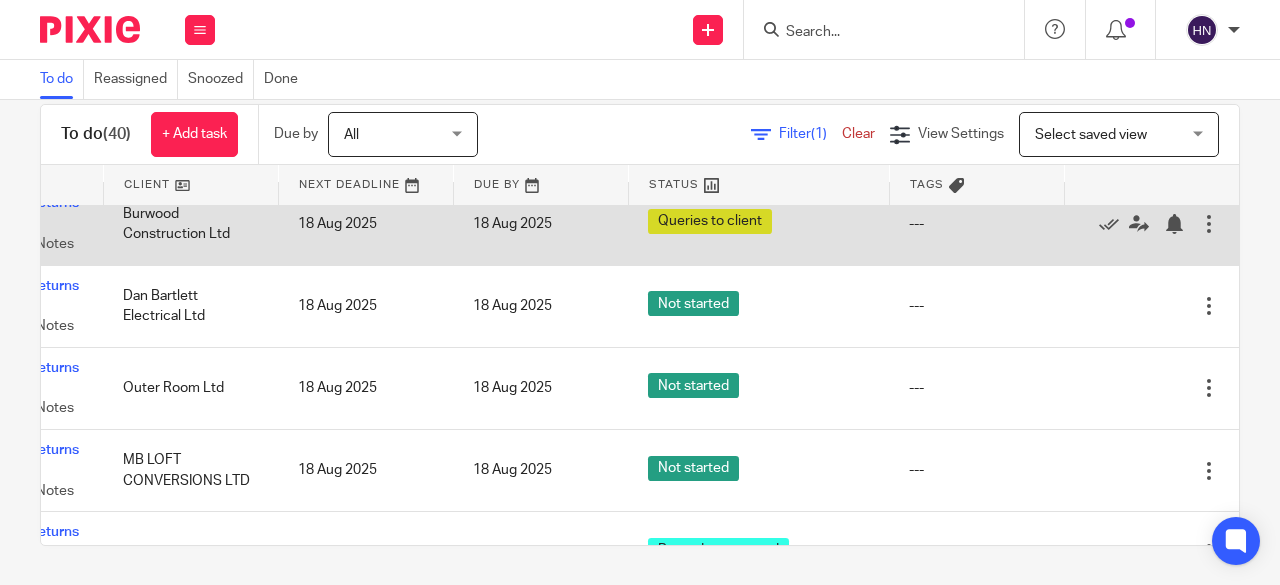 scroll, scrollTop: 1677, scrollLeft: 213, axis: both 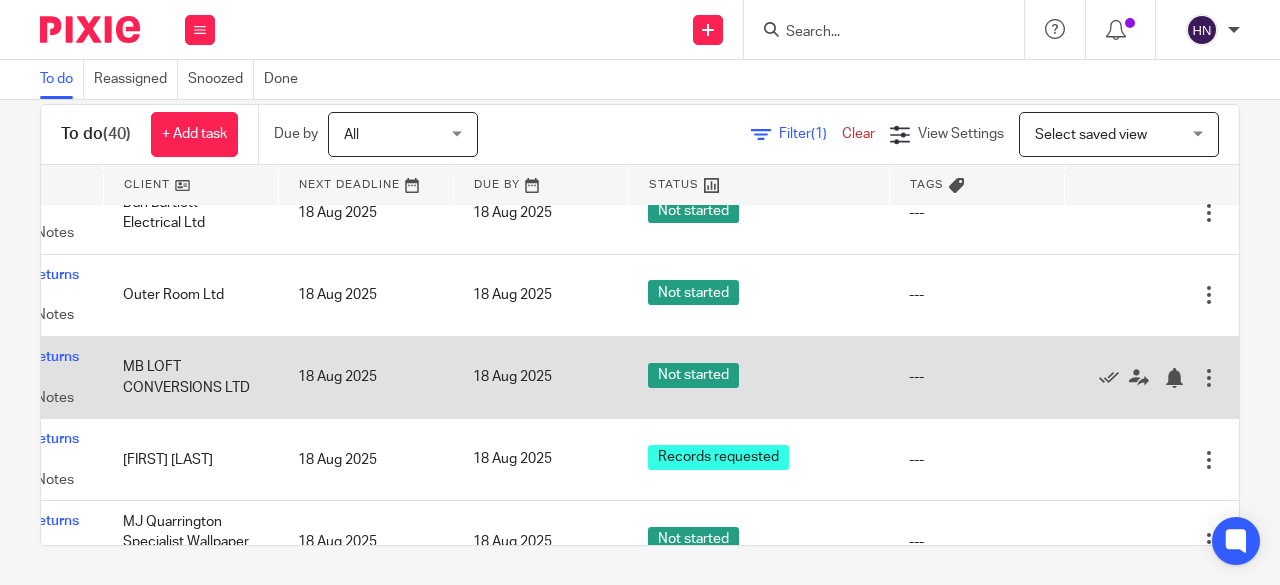 click on "MB LOFT CONVERSIONS LTD" at bounding box center [190, 377] 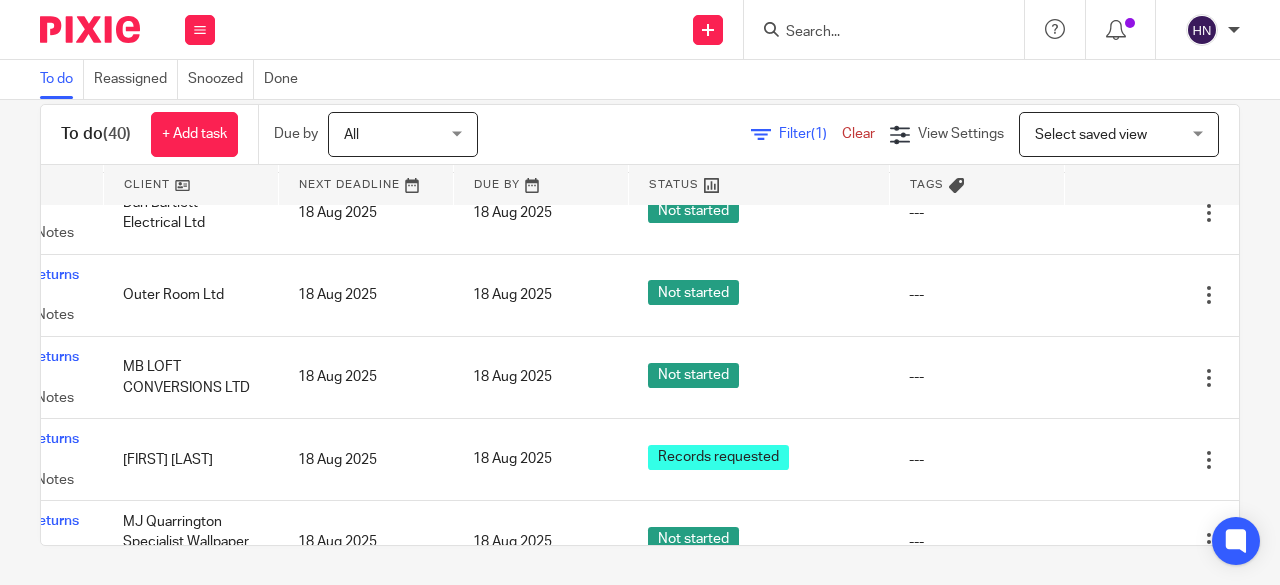 scroll, scrollTop: 1277, scrollLeft: 213, axis: both 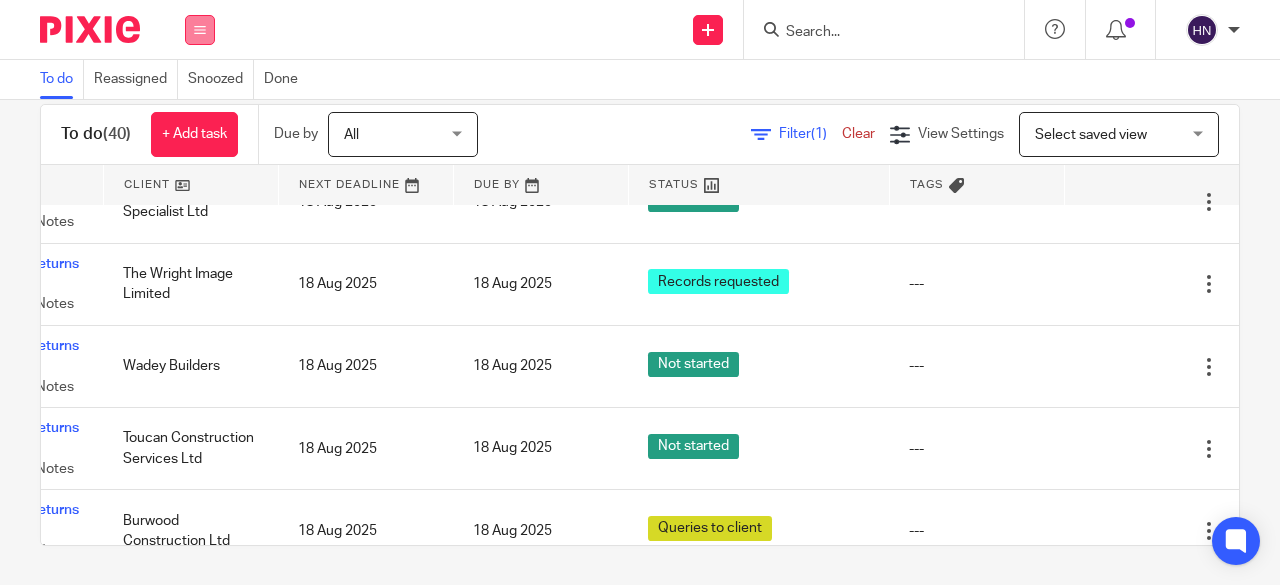 click at bounding box center [200, 30] 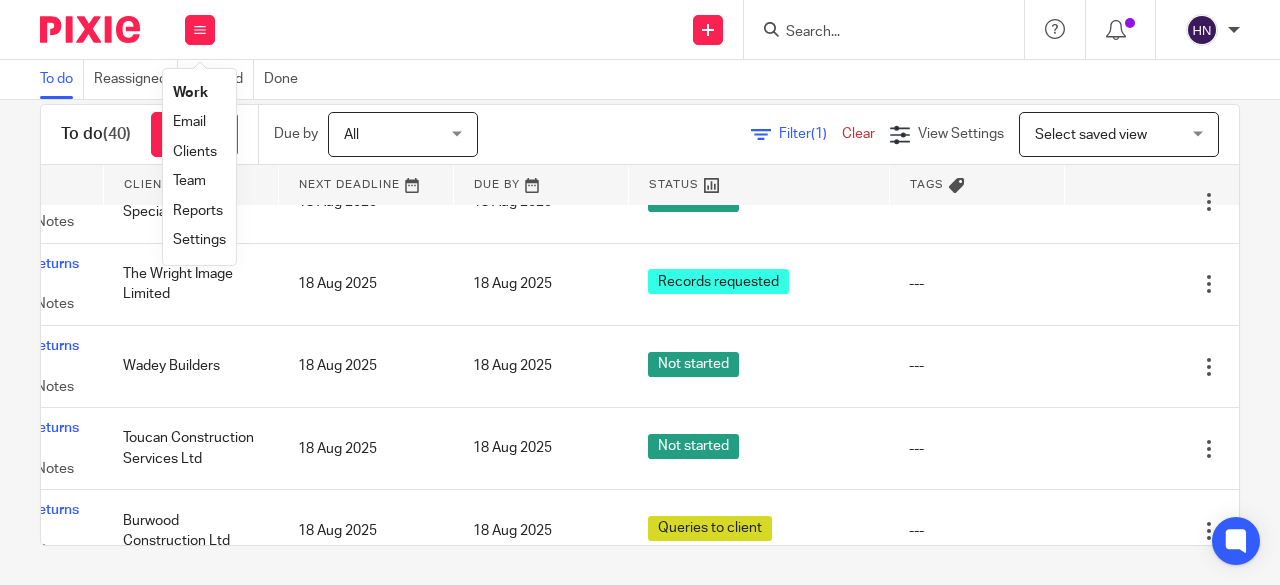 click on "Work" at bounding box center [190, 93] 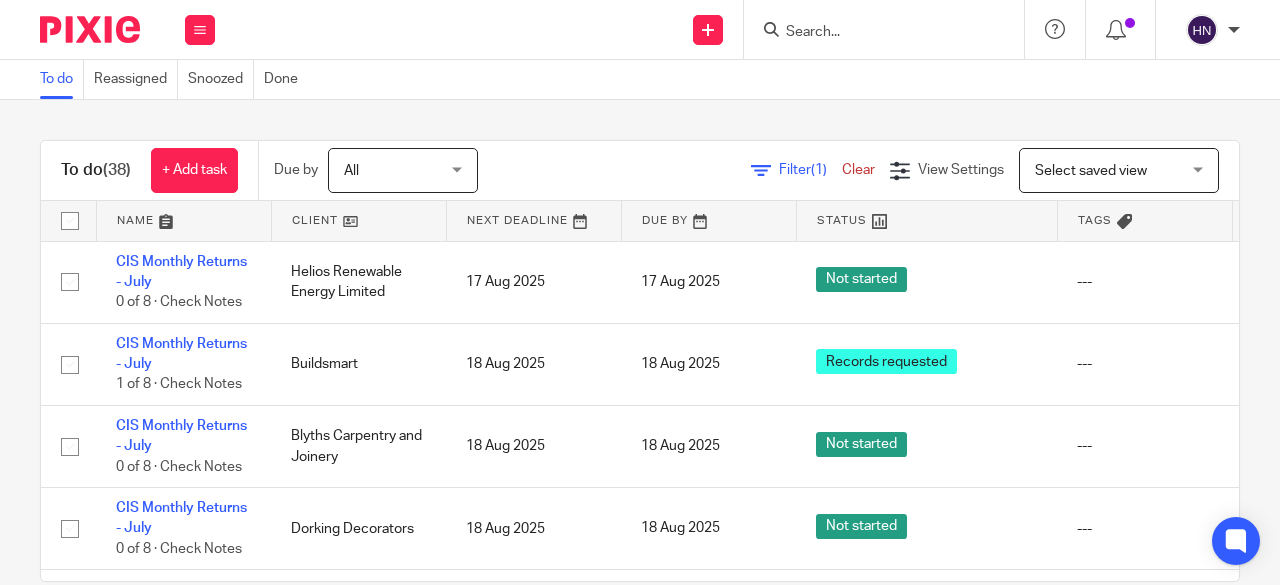 scroll, scrollTop: 0, scrollLeft: 0, axis: both 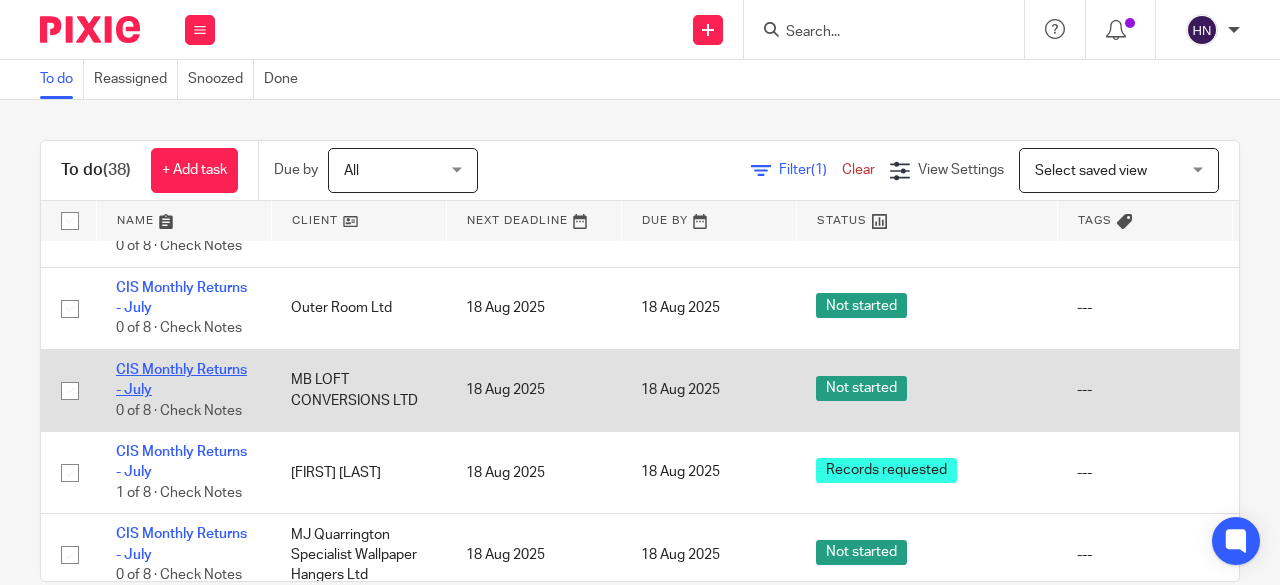 click on "CIS Monthly Returns - July" at bounding box center [181, 380] 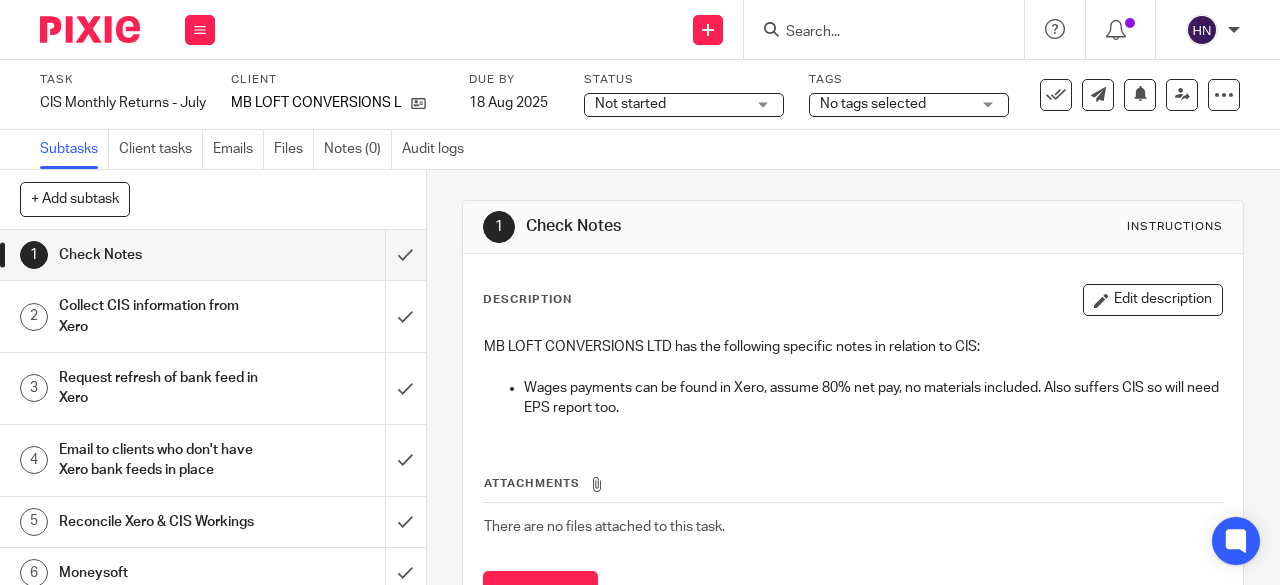 scroll, scrollTop: 0, scrollLeft: 0, axis: both 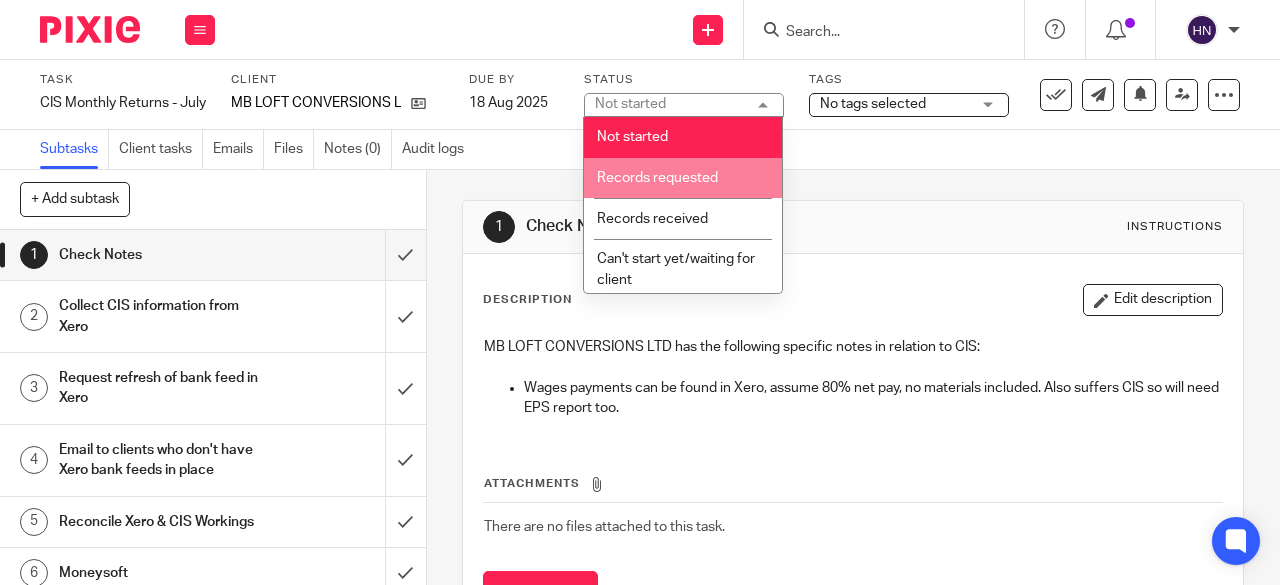 click on "Records requested" at bounding box center (683, 178) 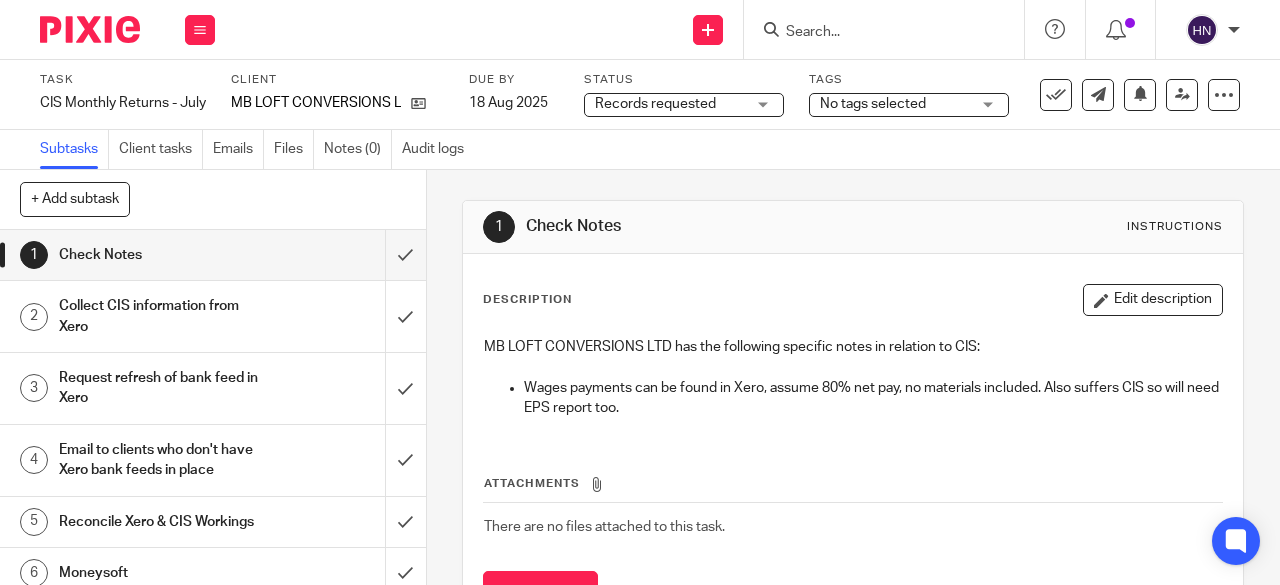 click on "Records requested" at bounding box center [655, 104] 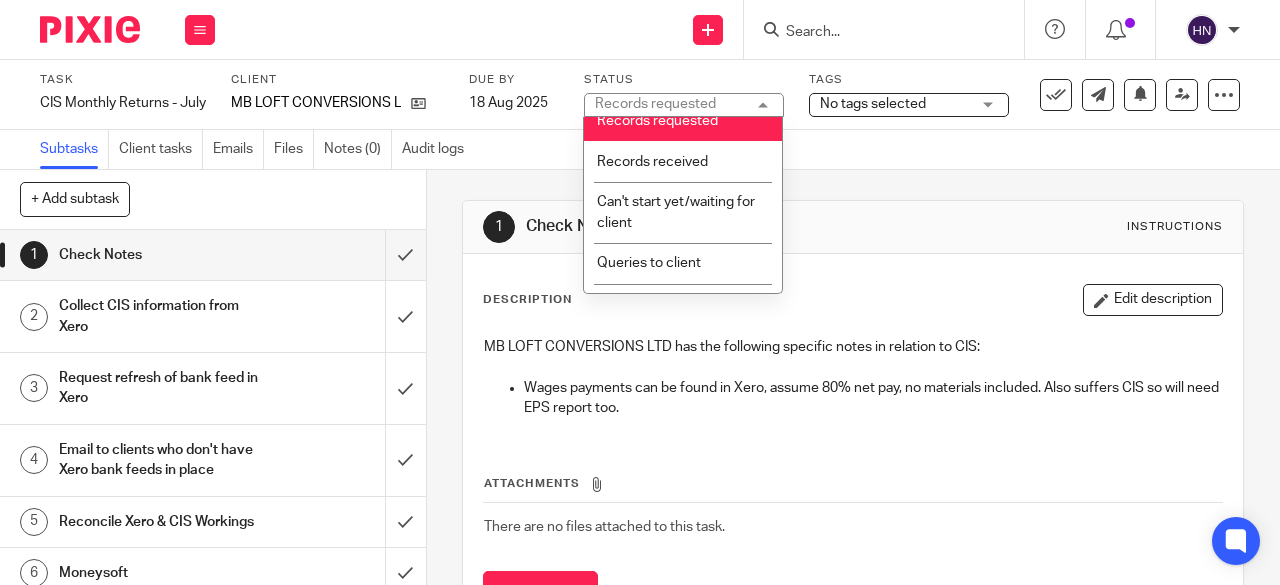 scroll, scrollTop: 100, scrollLeft: 0, axis: vertical 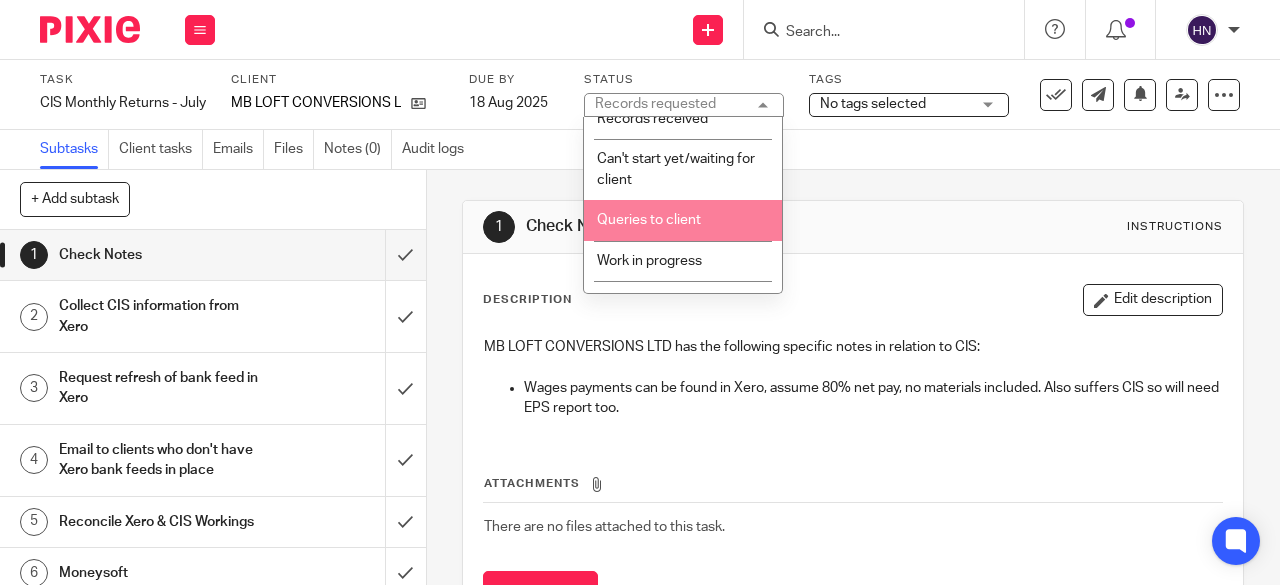 click on "Queries to client" at bounding box center (683, 220) 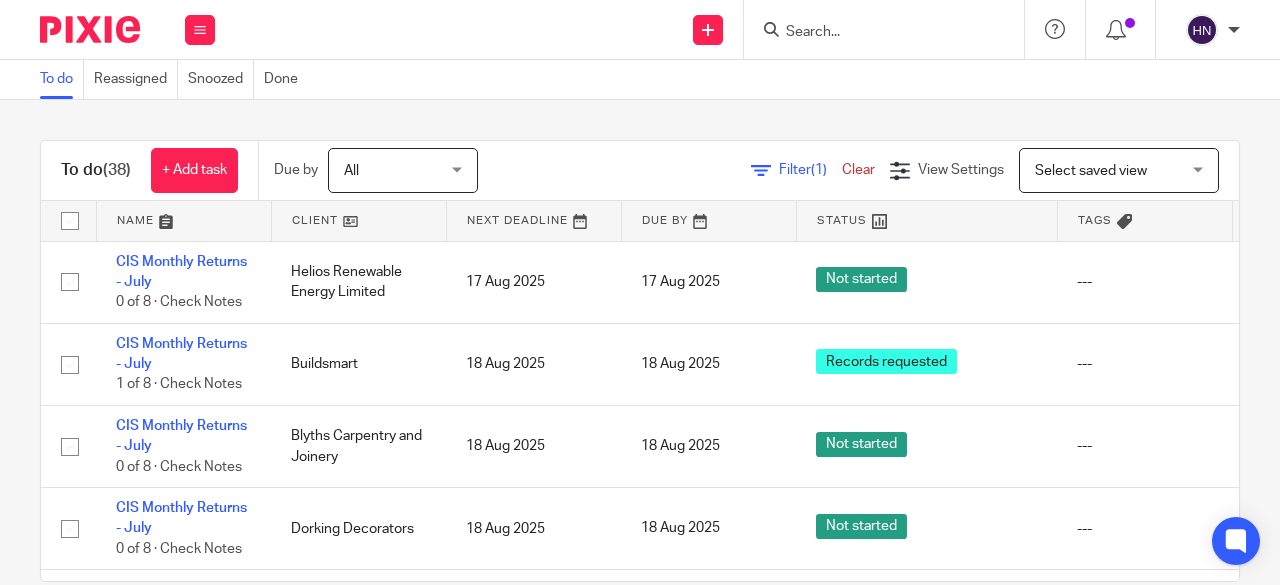 scroll, scrollTop: 0, scrollLeft: 0, axis: both 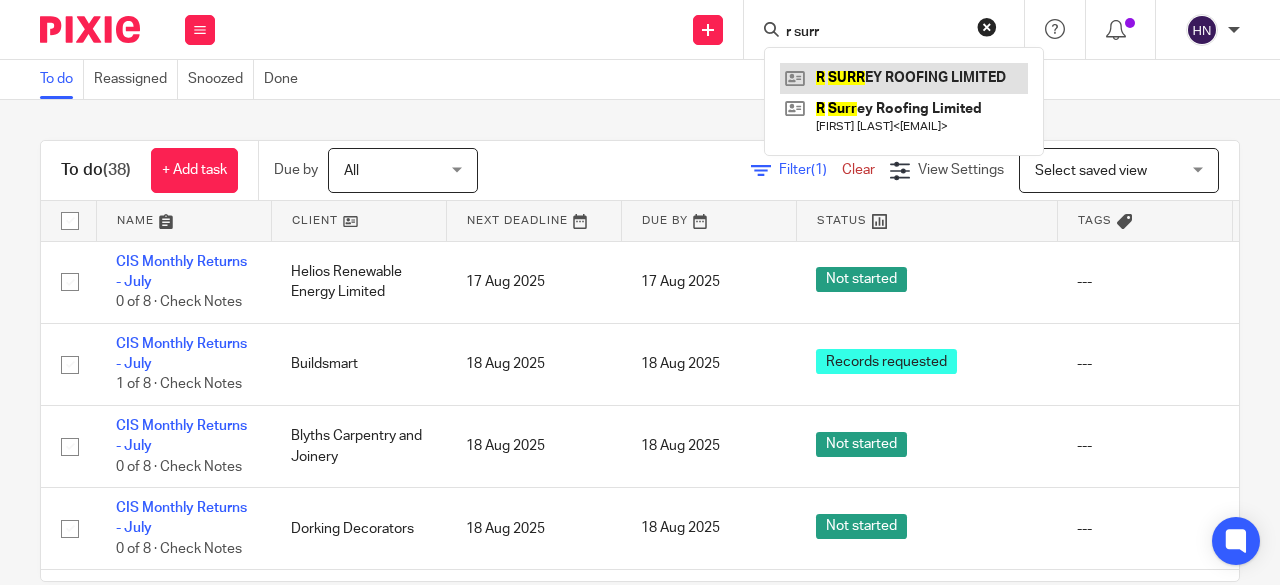 type on "r surr" 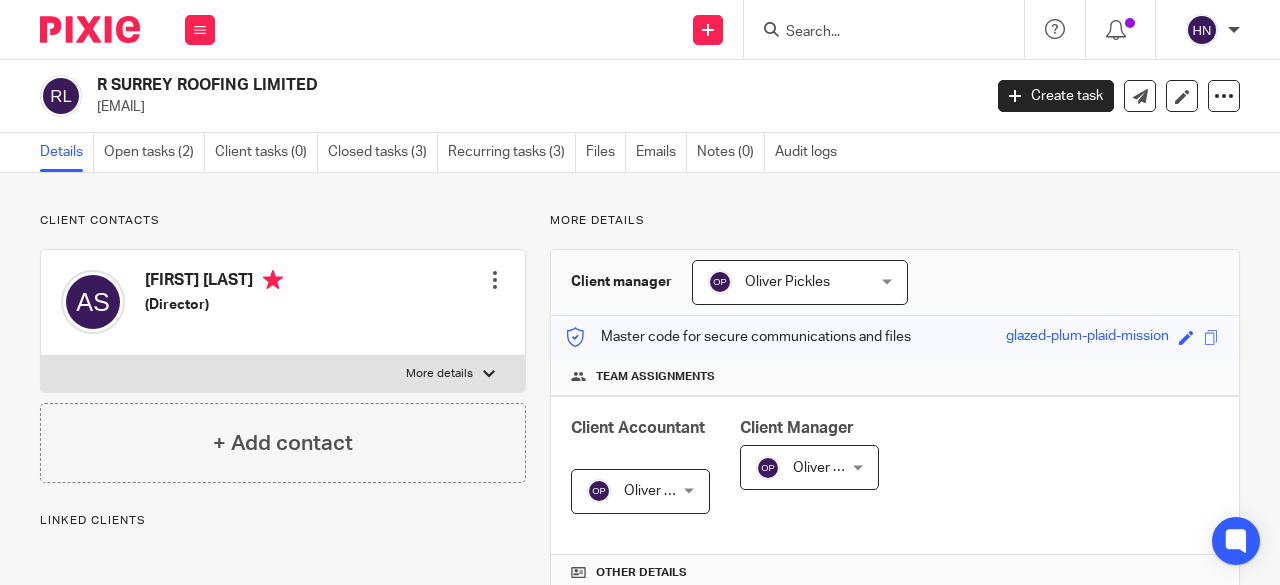 scroll, scrollTop: 0, scrollLeft: 0, axis: both 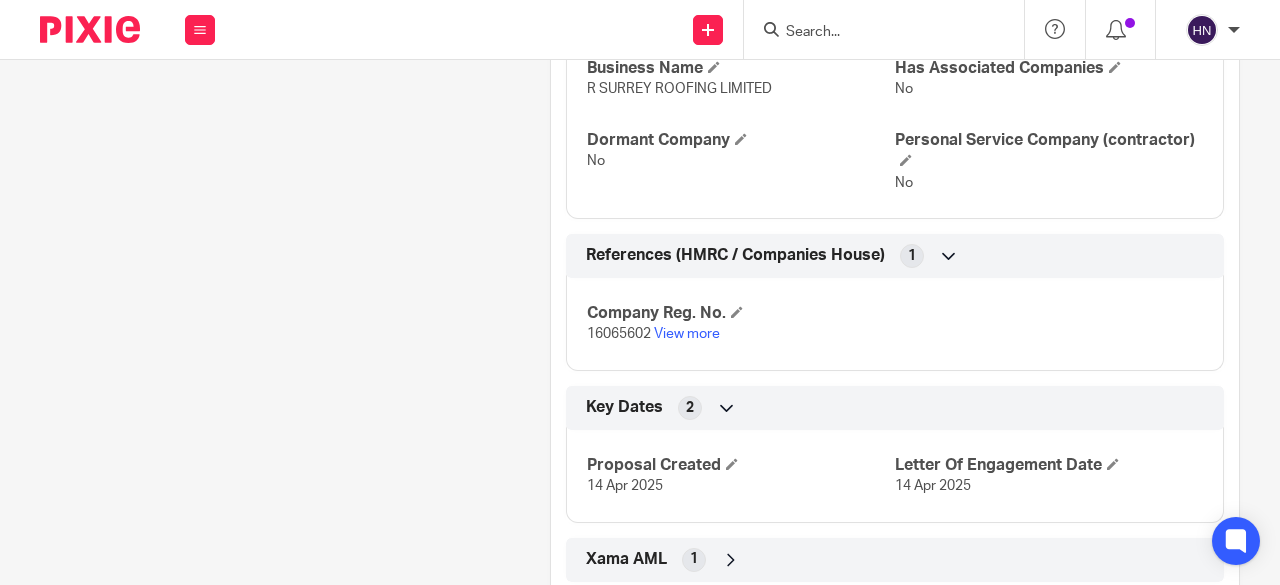 click on "Business Name
R SURREY ROOFING LIMITED
Has Associated Companies
No
Dormant Company
No
Personal Service Company (contractor)
No" at bounding box center [895, 118] 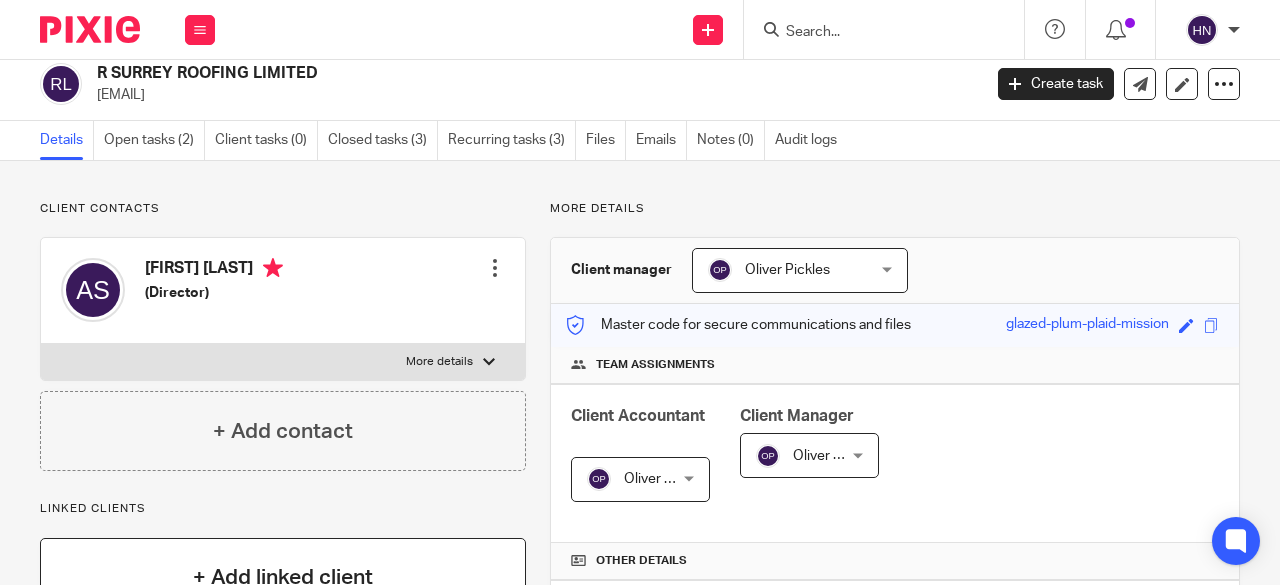 scroll, scrollTop: 0, scrollLeft: 0, axis: both 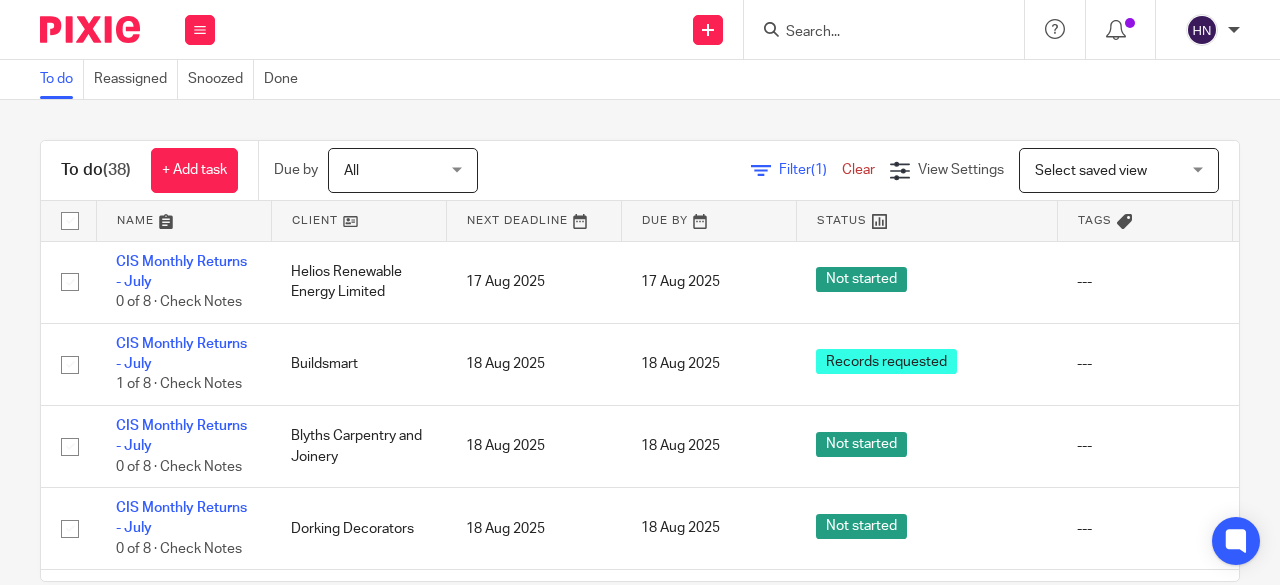 click at bounding box center (874, 33) 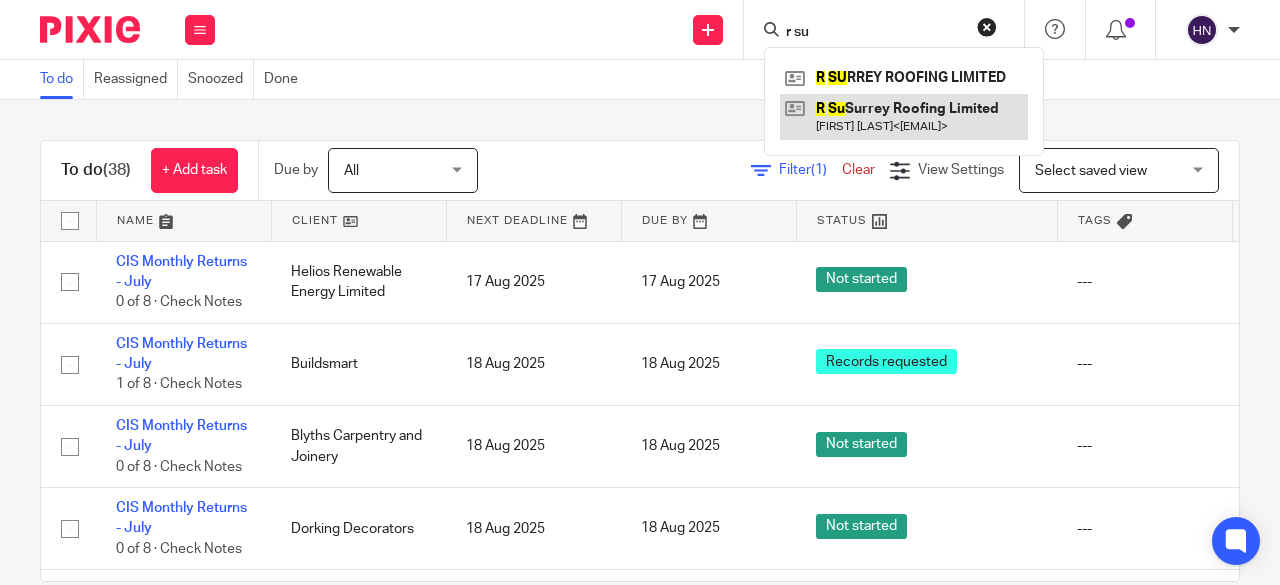 type on "r su" 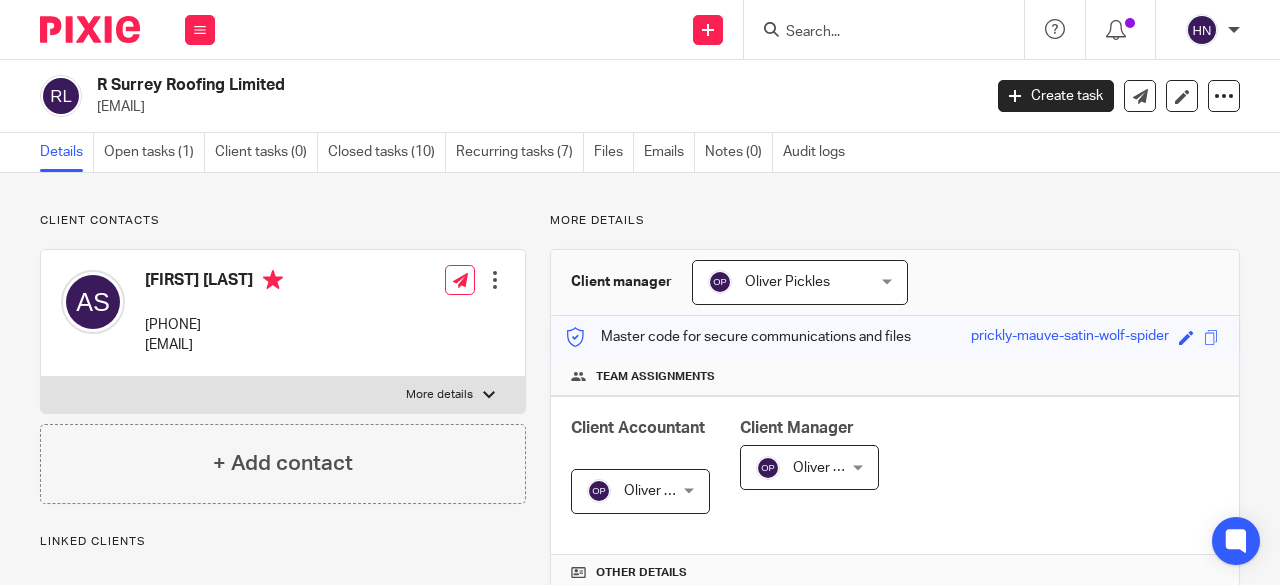 scroll, scrollTop: 0, scrollLeft: 0, axis: both 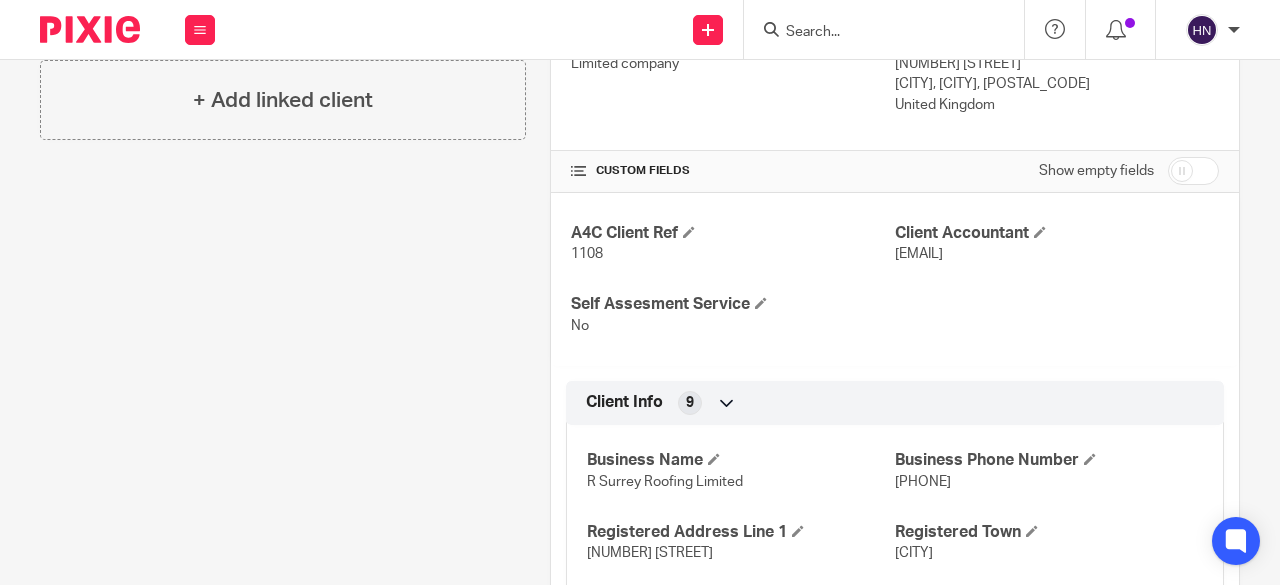 click on "1108" at bounding box center [587, 254] 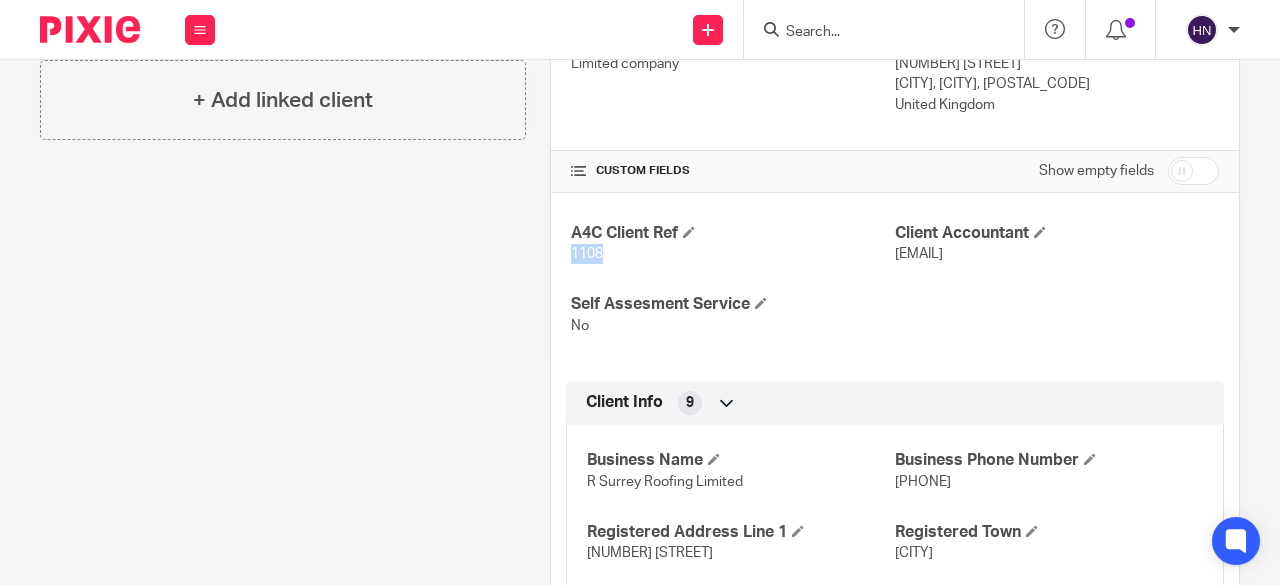click on "1108" at bounding box center (587, 254) 